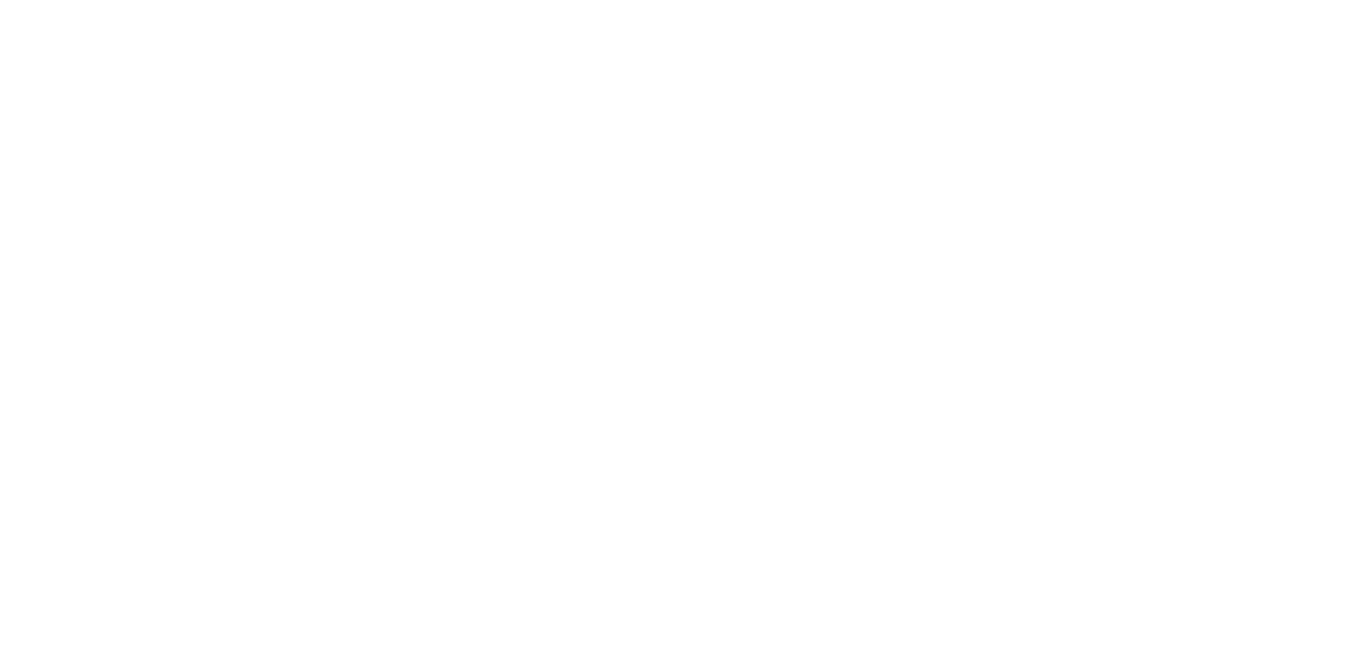 scroll, scrollTop: 0, scrollLeft: 0, axis: both 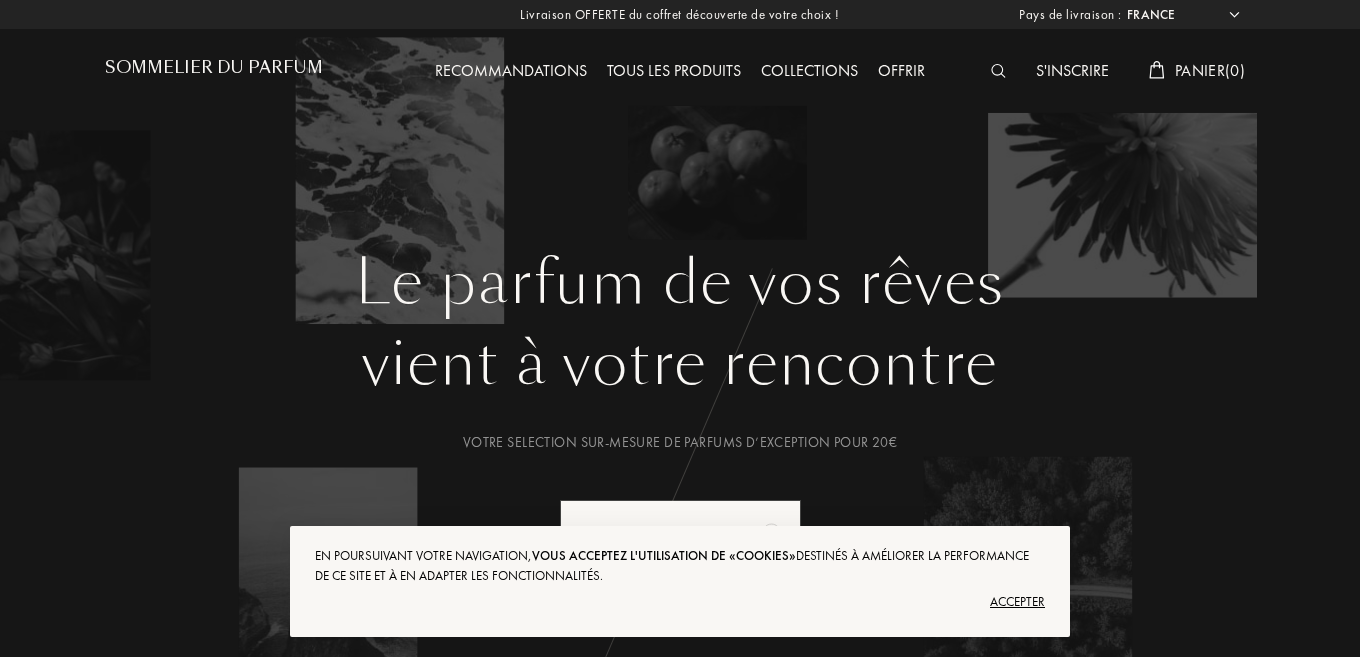 click on "Accepter" at bounding box center [680, 602] 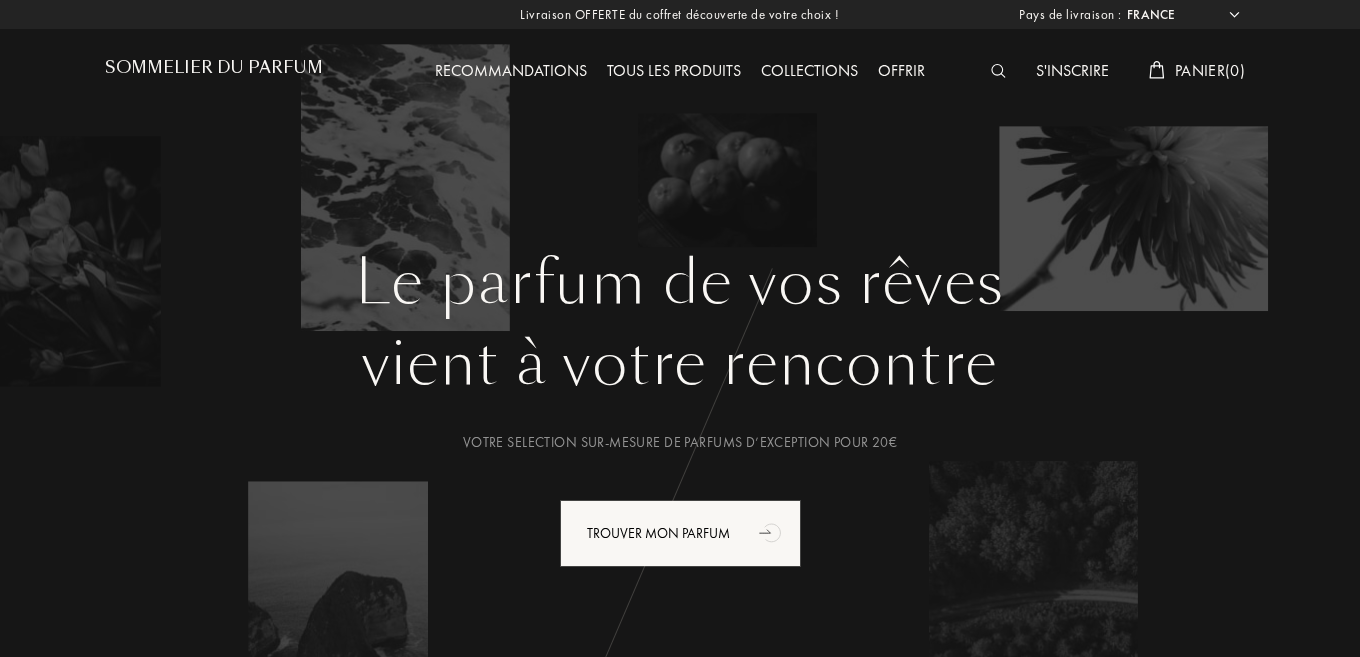 scroll, scrollTop: 0, scrollLeft: 0, axis: both 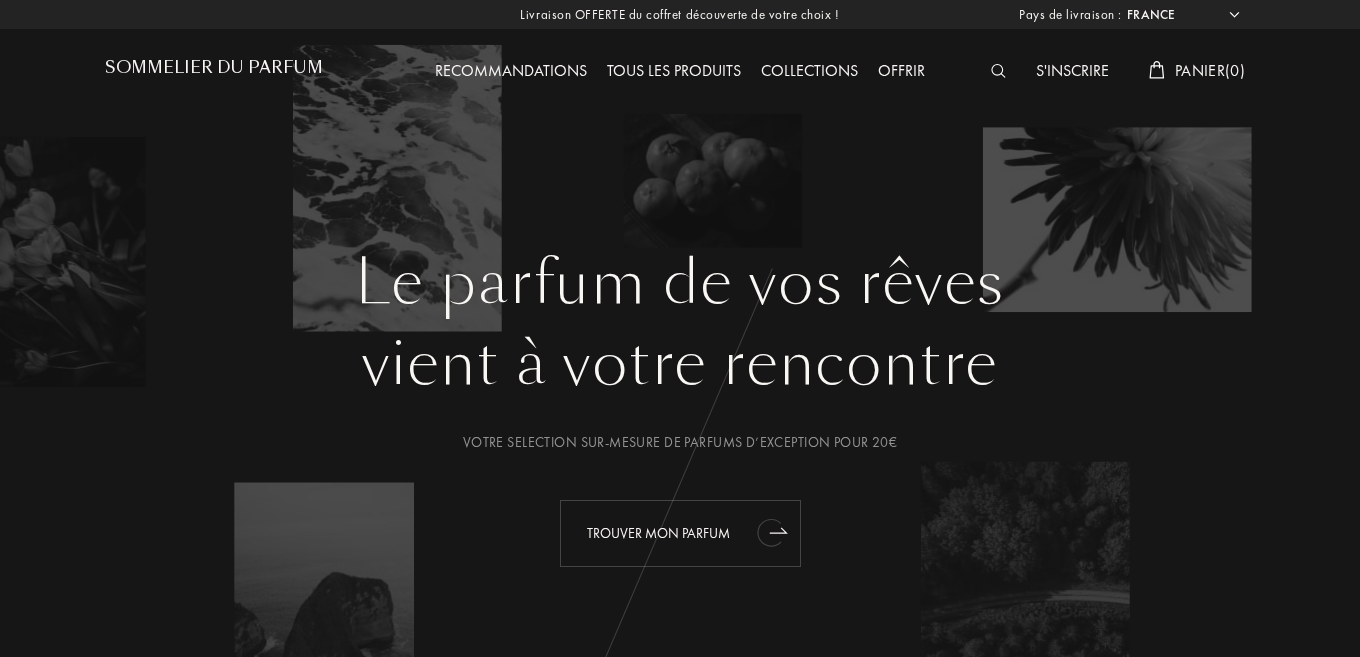 click on "Trouver mon parfum" at bounding box center [680, 533] 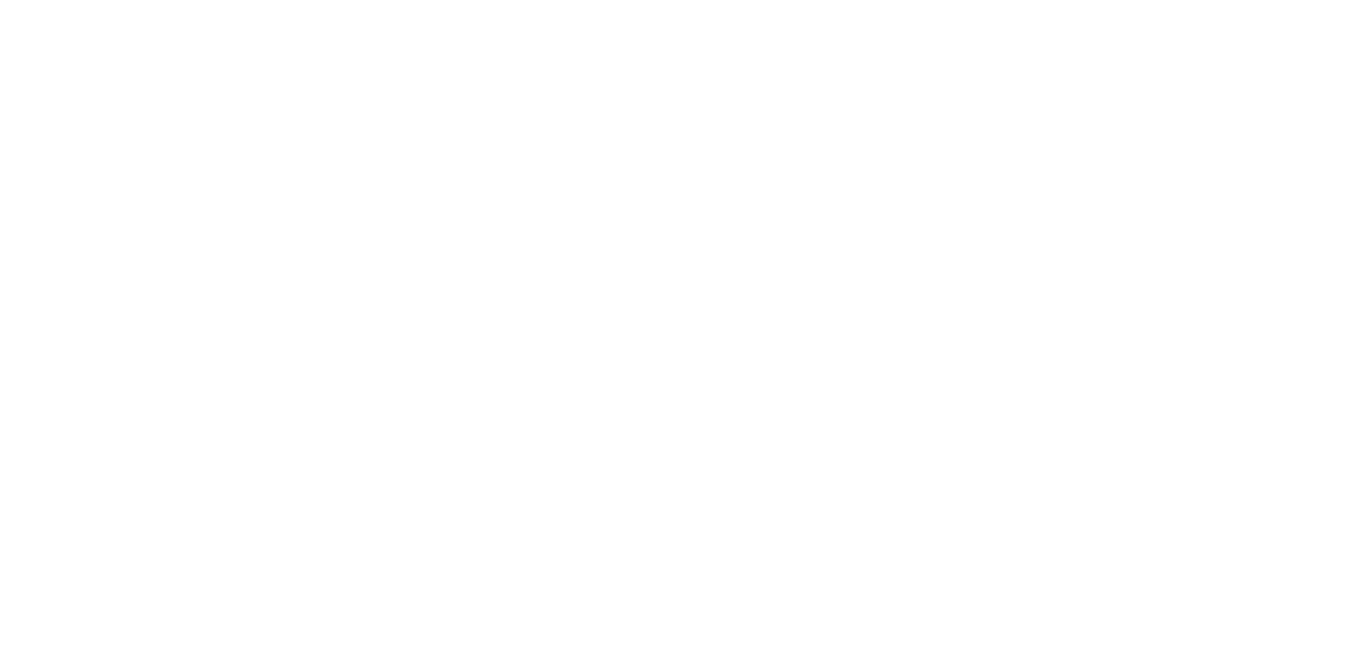 scroll, scrollTop: 0, scrollLeft: 0, axis: both 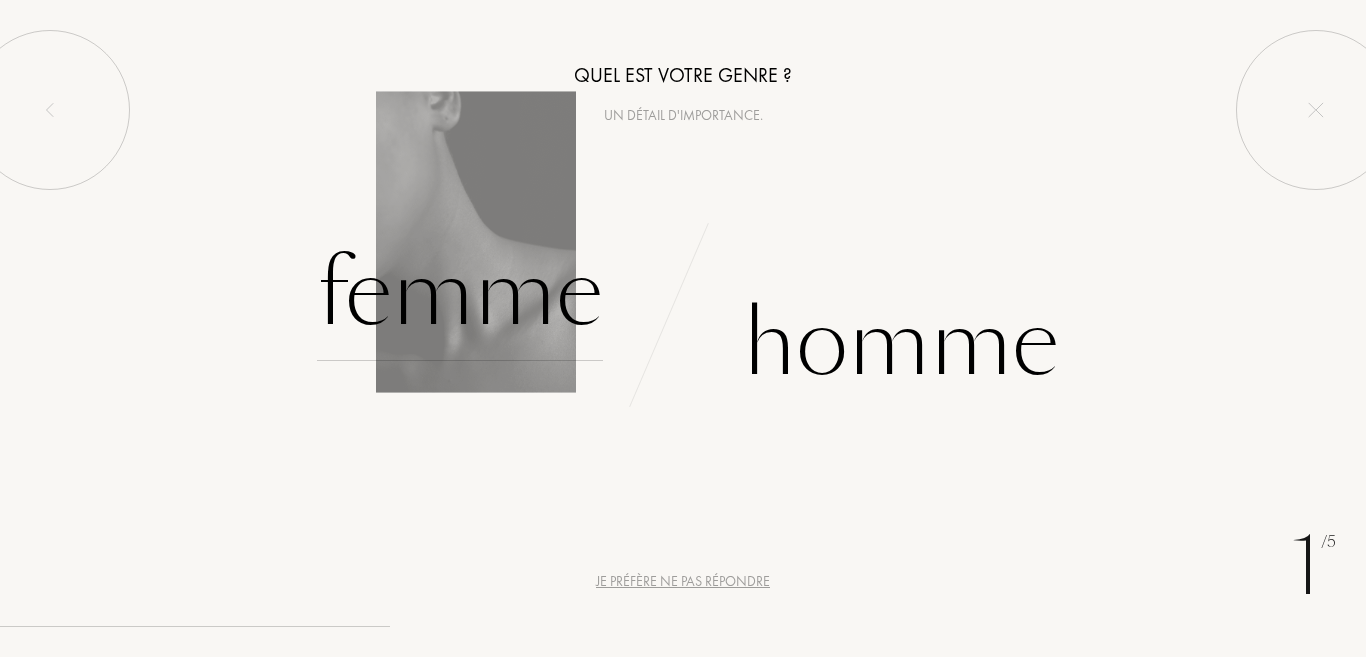 click on "Femme" at bounding box center [460, 293] 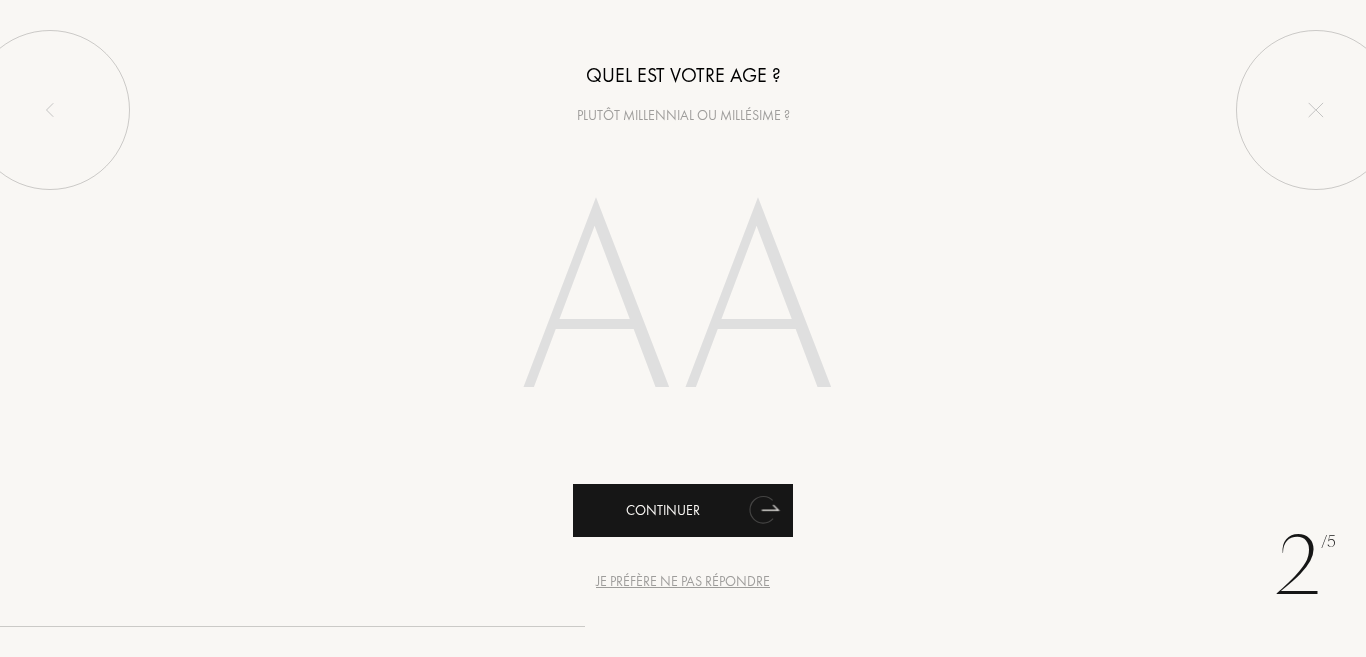 click on "Continuer" at bounding box center [683, 510] 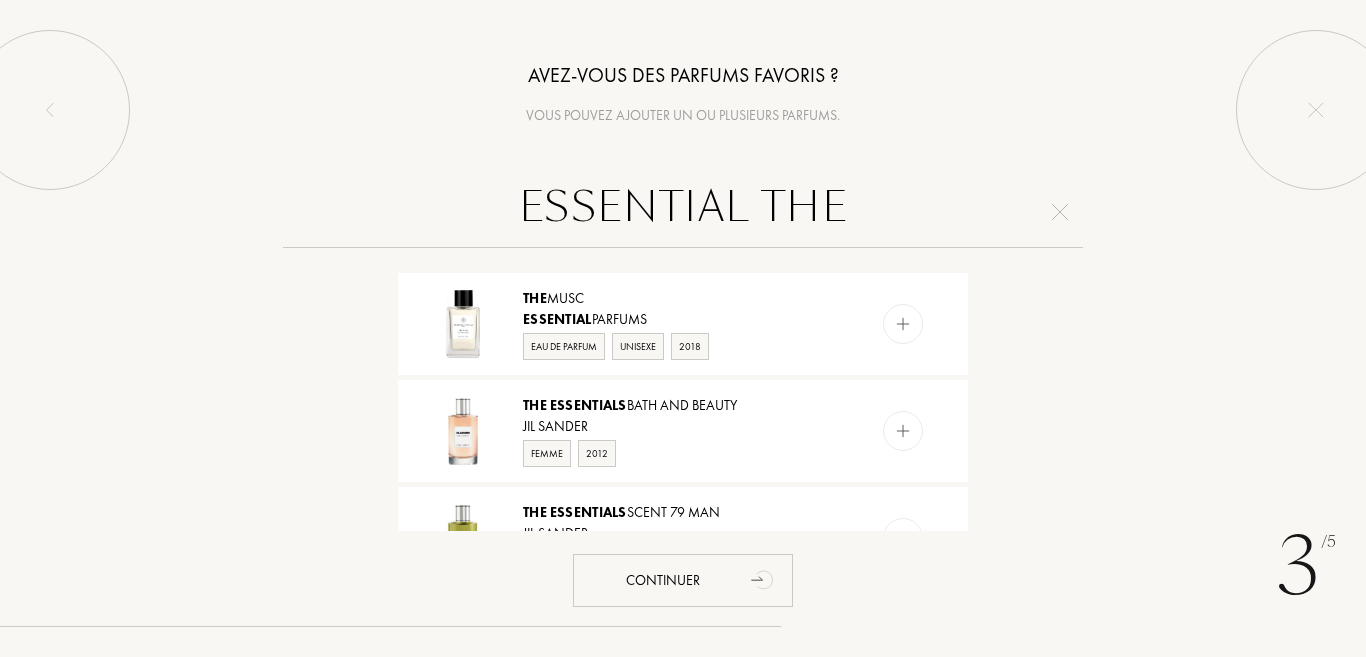 type on "ESSENTIAL THE" 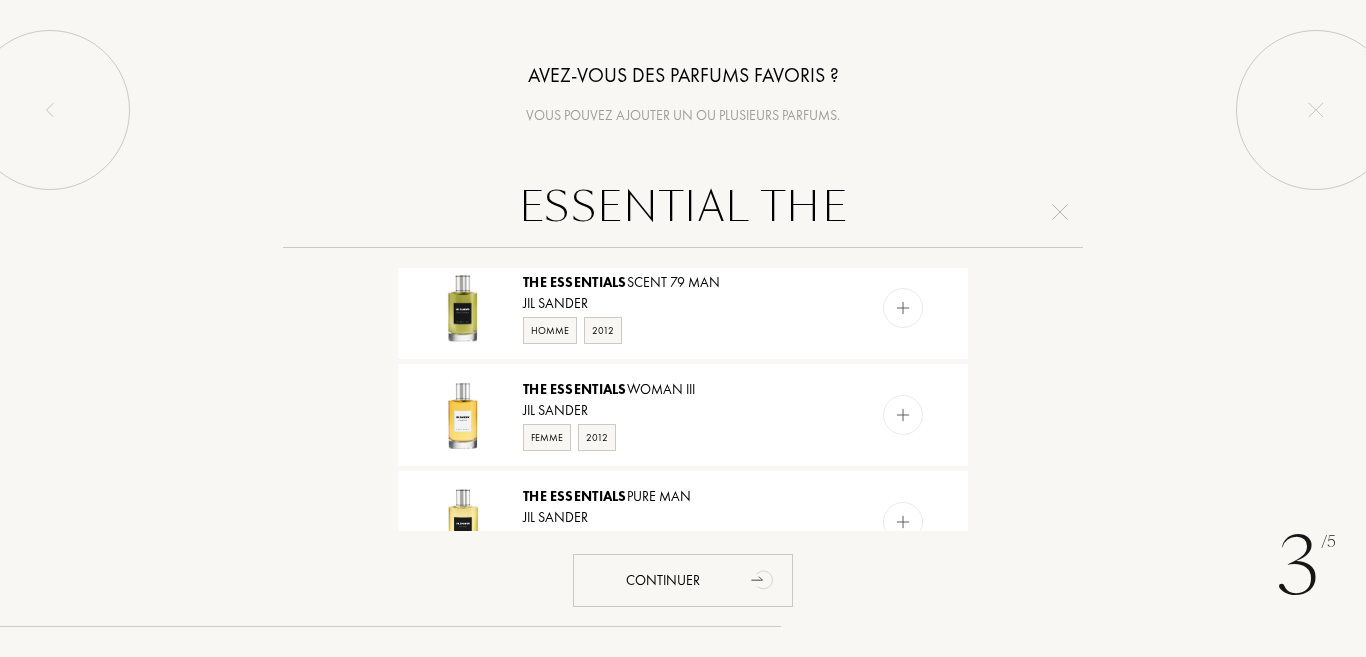 scroll, scrollTop: 460, scrollLeft: 0, axis: vertical 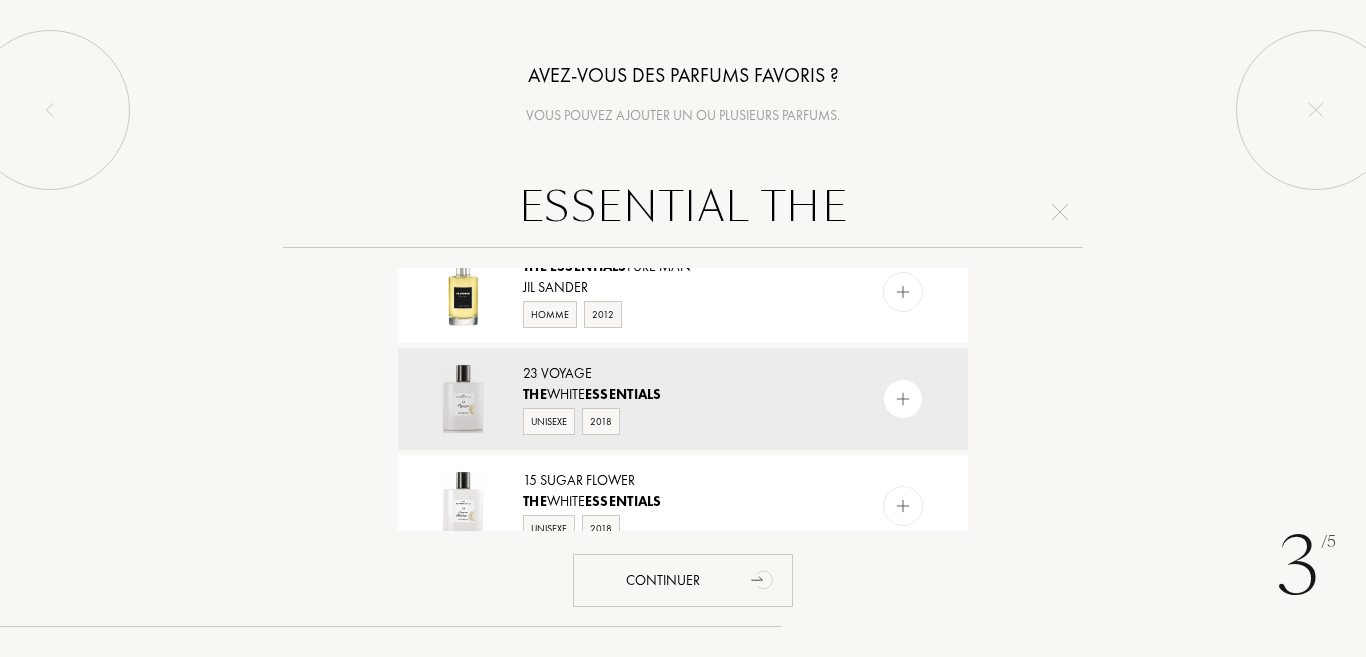 click on "ESSENTIAL THE The [FRAGRANCE] Essential Parfums Eau de Parfum Unisexe 2018 The Essentials Bath and Beauty Jil Sander Femme 2012 The Essentials Scent 79 Man Jil Sander Homme 2012 The Essentials Woman III Jil Sander Femme 2012 The Essentials Pure Man Jil Sander Homme 2012 23 Voyage The White Essentials Unisexe 2018 15 Sugar Flower The White Essentials Unisexe 2018 12 Sensual Oud The White Essentials Unisexe 2018 The Hermit Esscentual Alchemy Unisexe 2011 The World Esscentual Alchemy Unisexe 2011 For the Love of Bees Botanical Perfume Esscentual Alchemy Unisexe 2010 Lime in the Coconut Botanical Perfume Esscentual Alchemy Unisexe 2010" at bounding box center [683, 353] 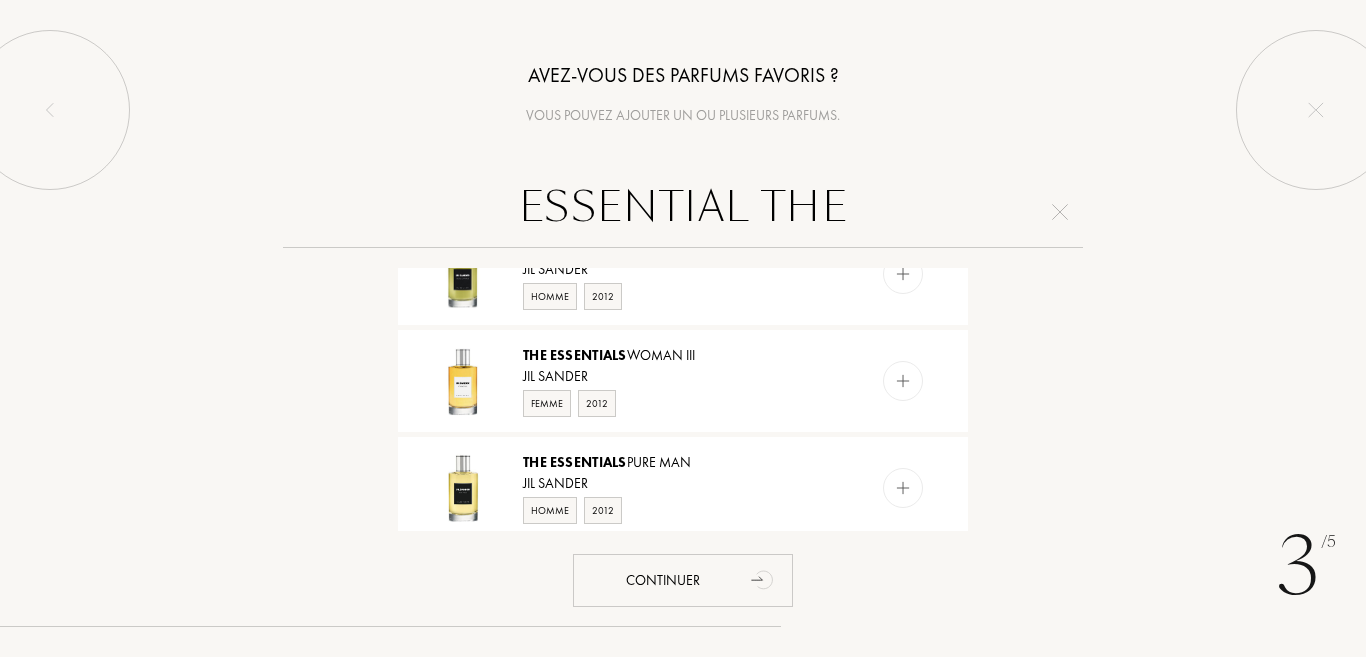 scroll, scrollTop: 151, scrollLeft: 0, axis: vertical 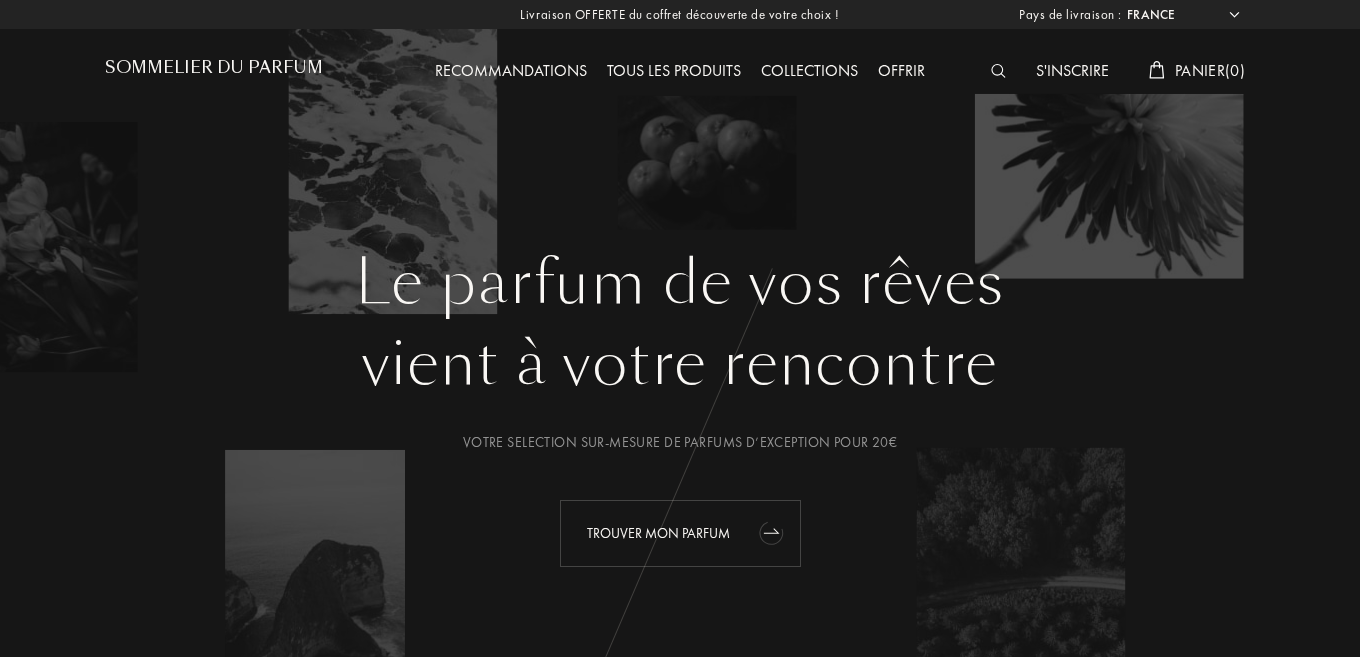 click on "Trouver mon parfum" at bounding box center (680, 533) 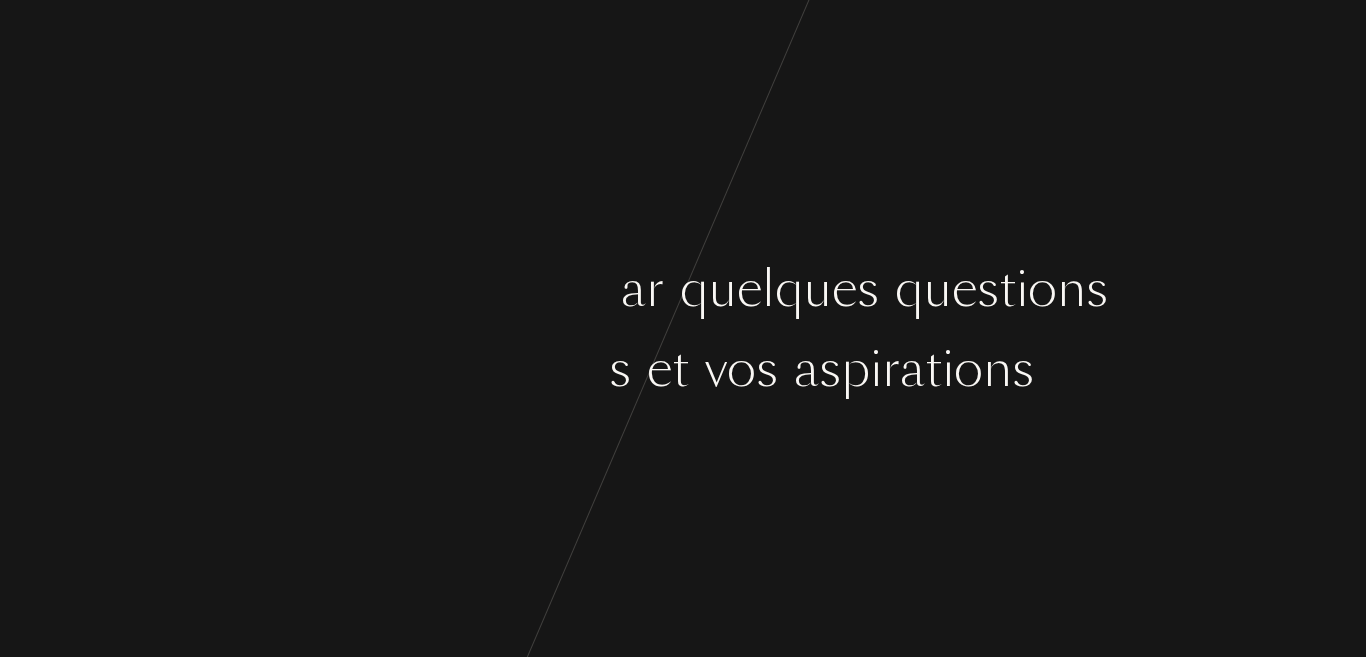 scroll, scrollTop: 0, scrollLeft: 0, axis: both 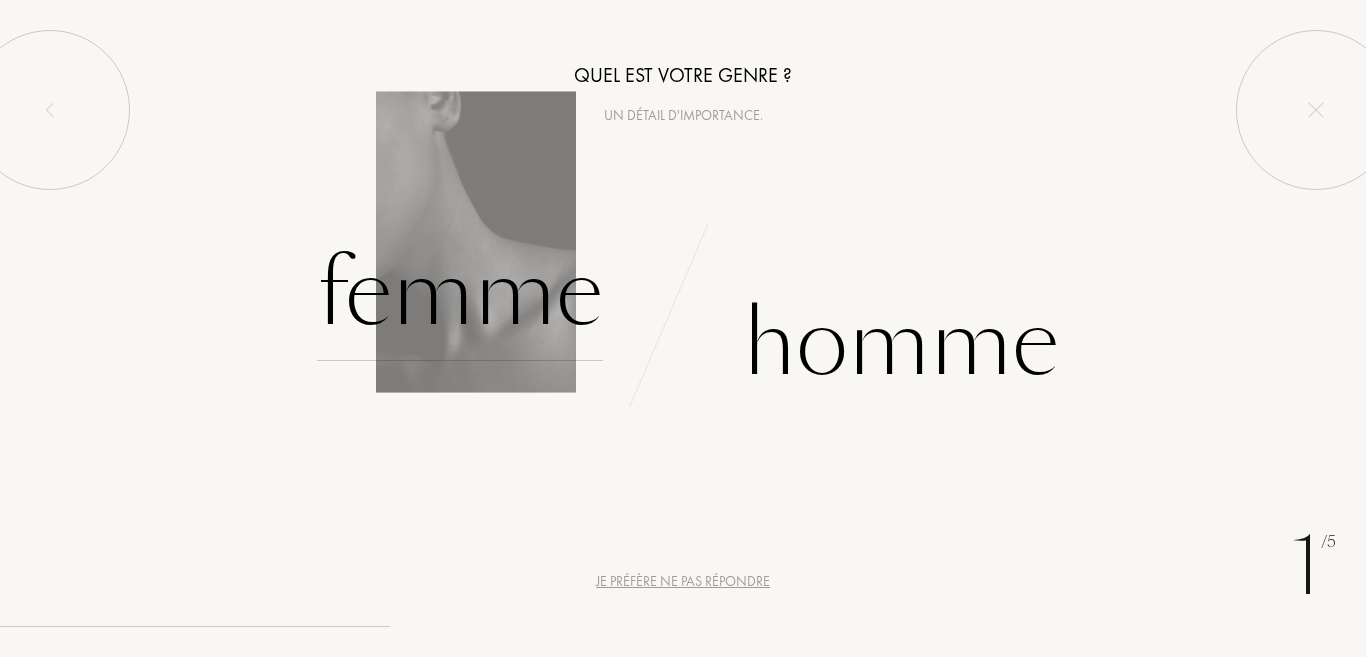 click on "Femme" at bounding box center (460, 293) 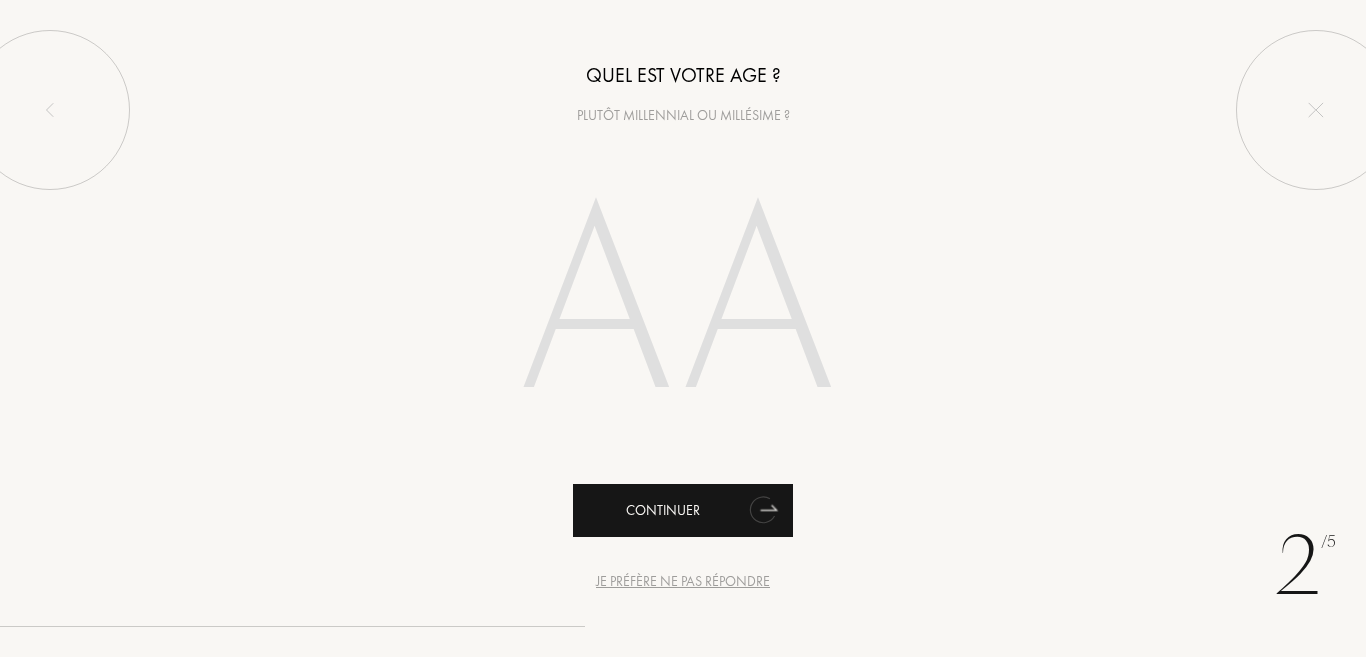 click on "Continuer" at bounding box center [683, 510] 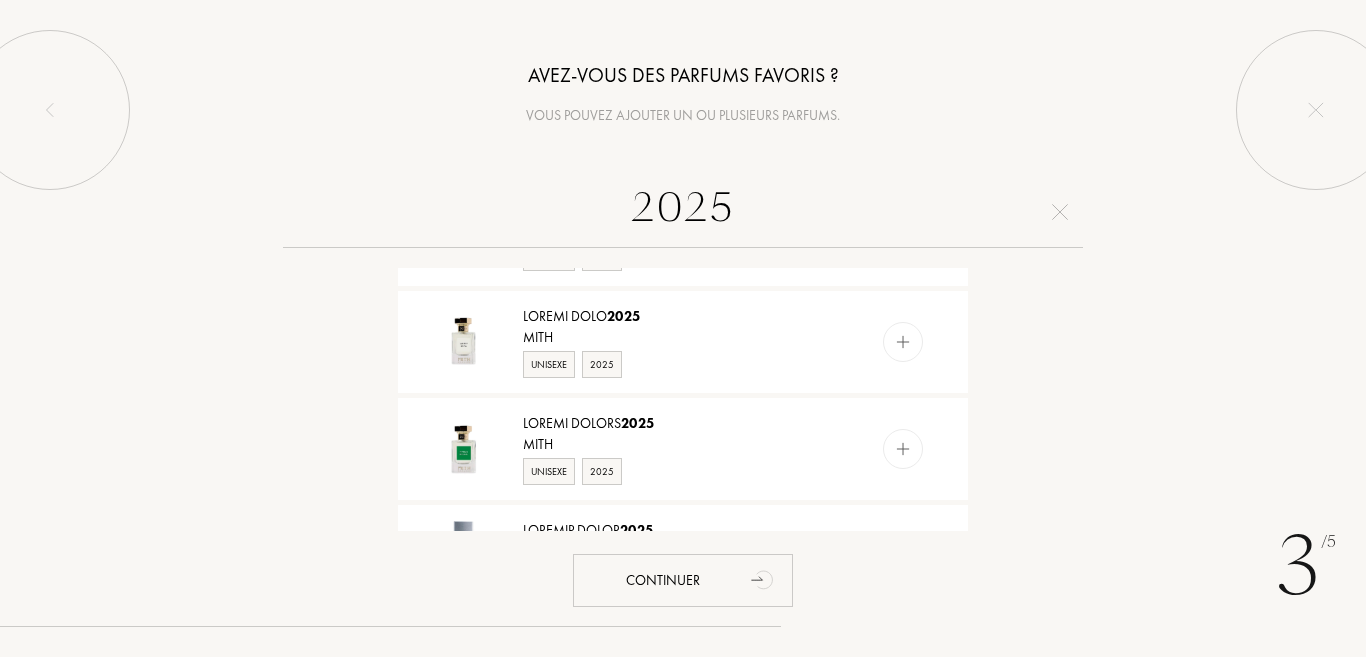 scroll, scrollTop: 230, scrollLeft: 0, axis: vertical 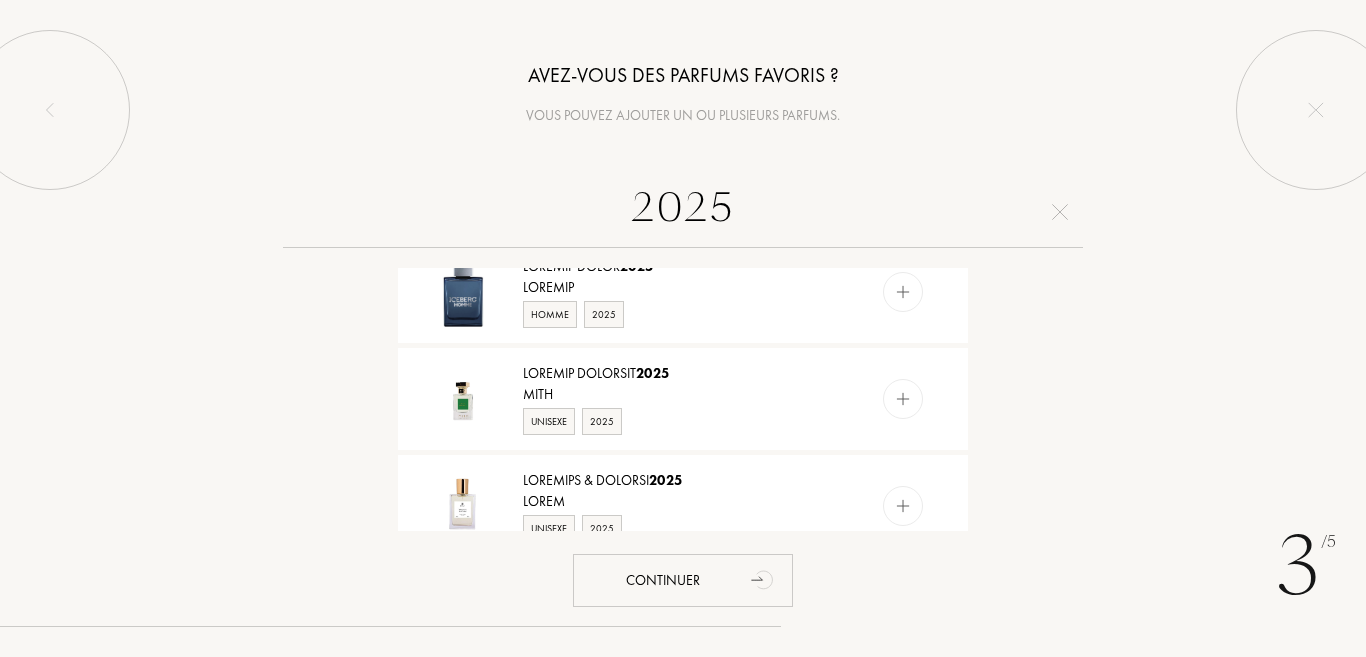 type on "2025" 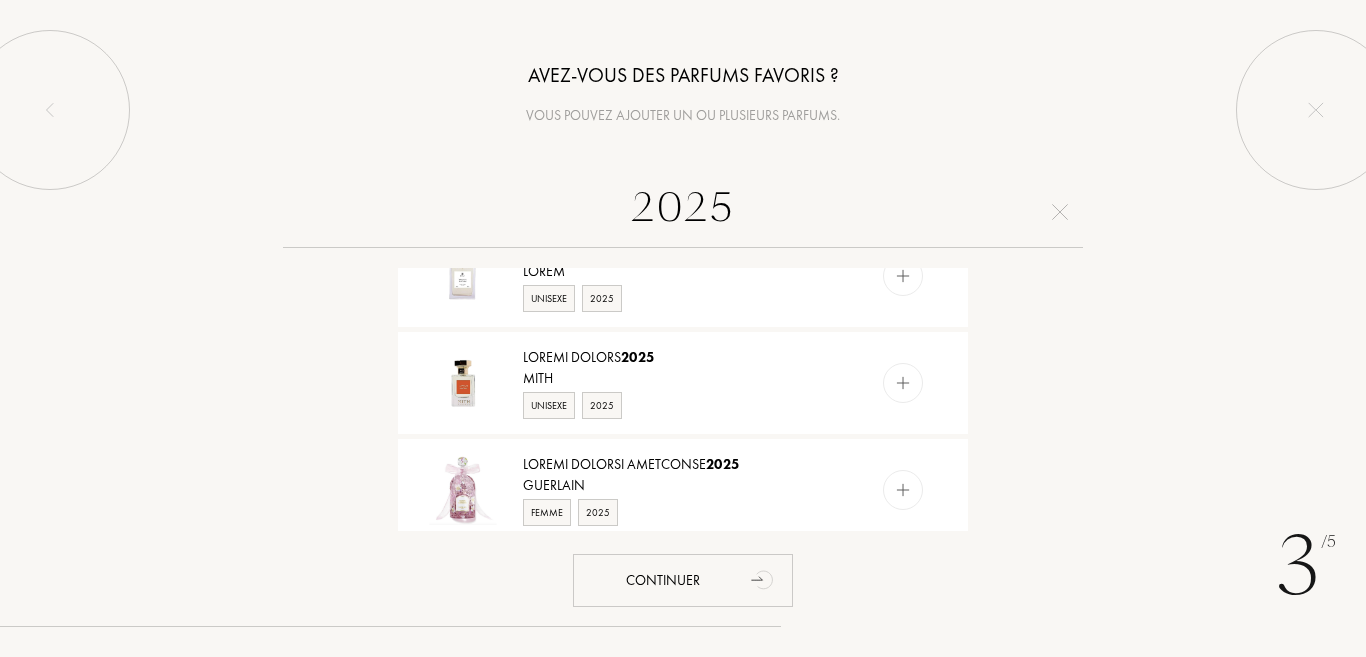 scroll, scrollTop: 921, scrollLeft: 0, axis: vertical 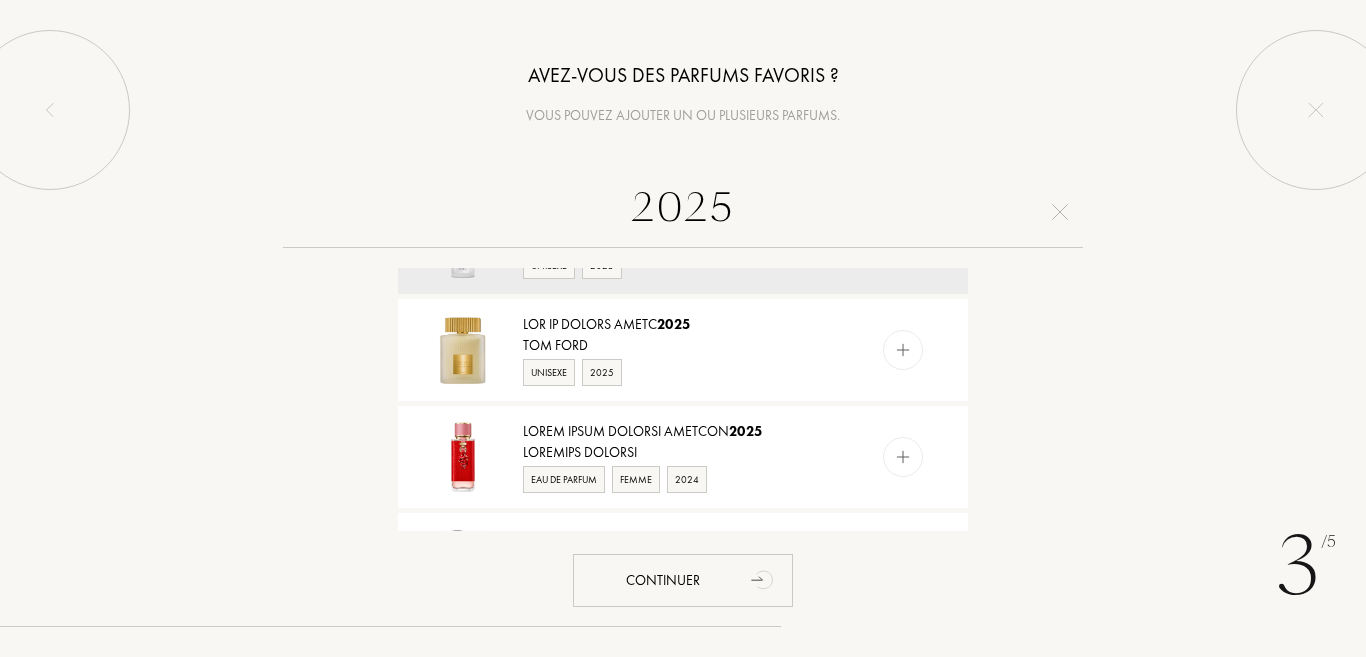 click on "0532 Loremipsu Dolo  6366 Sitamet Conse Adipisc 9103 Elitseddo Eiu  6172 Tempori Utlab Etdolor 5904 Magnaa Enim  1913 Admi Veniamq 5657 Nostru Exerci  8225 Ulla Laboris 1170 Nisiali Exeac  4561 Consequ Duisa 5718 Irurein Reprehen  4171 Volu Velites 5142 Cillumfu & Nullapa  9423 Excep Sintocc 6585 Cupida Nonpro  5180 Sunt Culpaqu 8662 Offici Deserun Mollitani  3914 Idestlab Persp 1101 Und Omnisist Nat Erro  1242 Volupta Accusan 0570 Dol Laudanti Tot Remap  1723 Eaqueip Quaeabi 1026 Inv ve Quasia Beata  5817 Vit Dict Explica 1515 Nemoe Ipsam Quiavol Asperna  2953 Autoditf Consequ Mag do Eosrat Sequi 9730 1242  Ne Nequep Qui Dolor Adipisci Num ei Modite Incidun 2336 9952  Magnamquae Etiam Minussol Nobisel Optio 917 Cumqu 1600 8166  Nihilimped Quopl Facerepo Assumen Repel 985 Tempo 8871 403  autemquibu, officiisde, rerumne Sae Evenietvo Repudia 2063 3639  Recusa Itaque Earumhic Tenetur 4585 875 5 Sapien Delec Reiciendi Volupta 4462 Maiore  9637 Aliasp Dolor 0228" at bounding box center (683, 353) 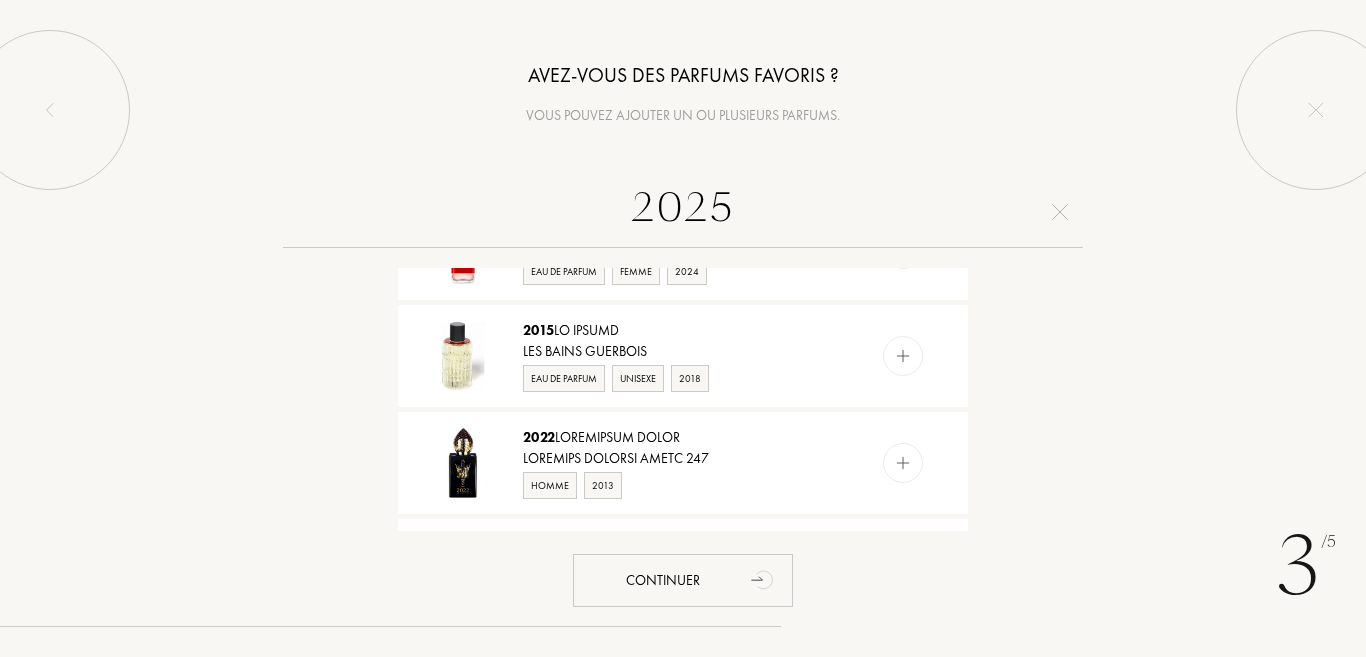 scroll, scrollTop: 1381, scrollLeft: 0, axis: vertical 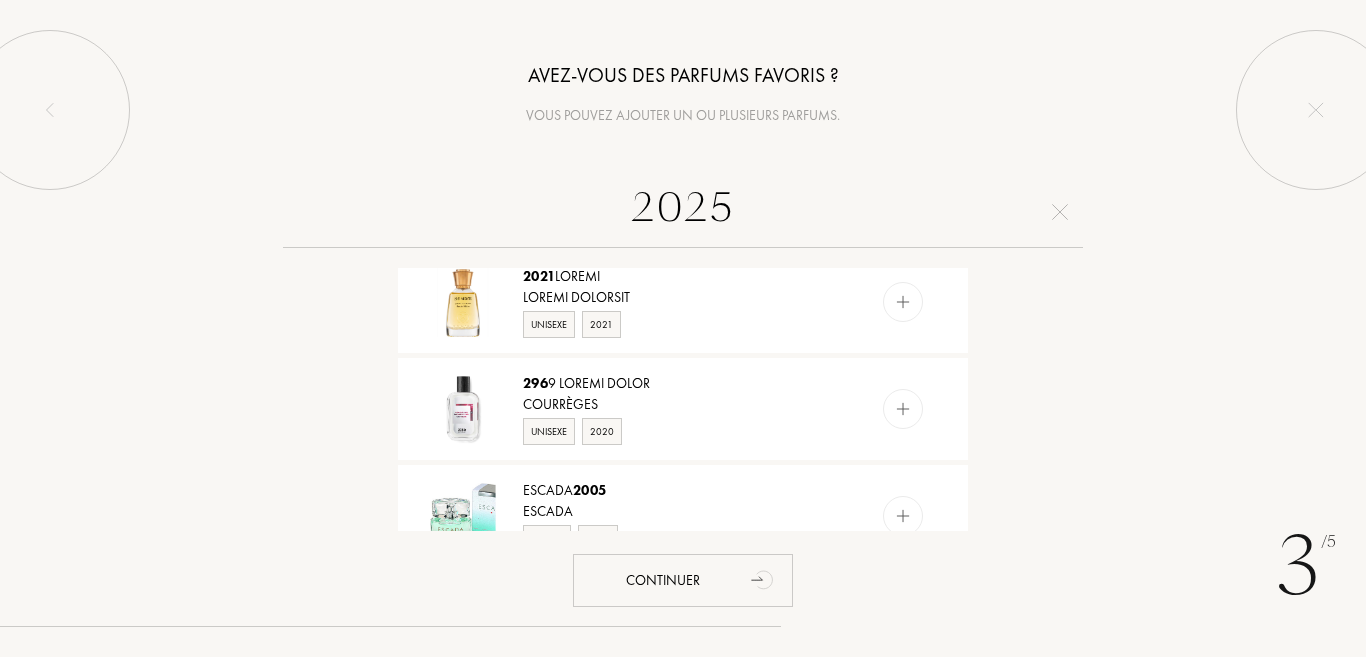 click at bounding box center [683, 534] 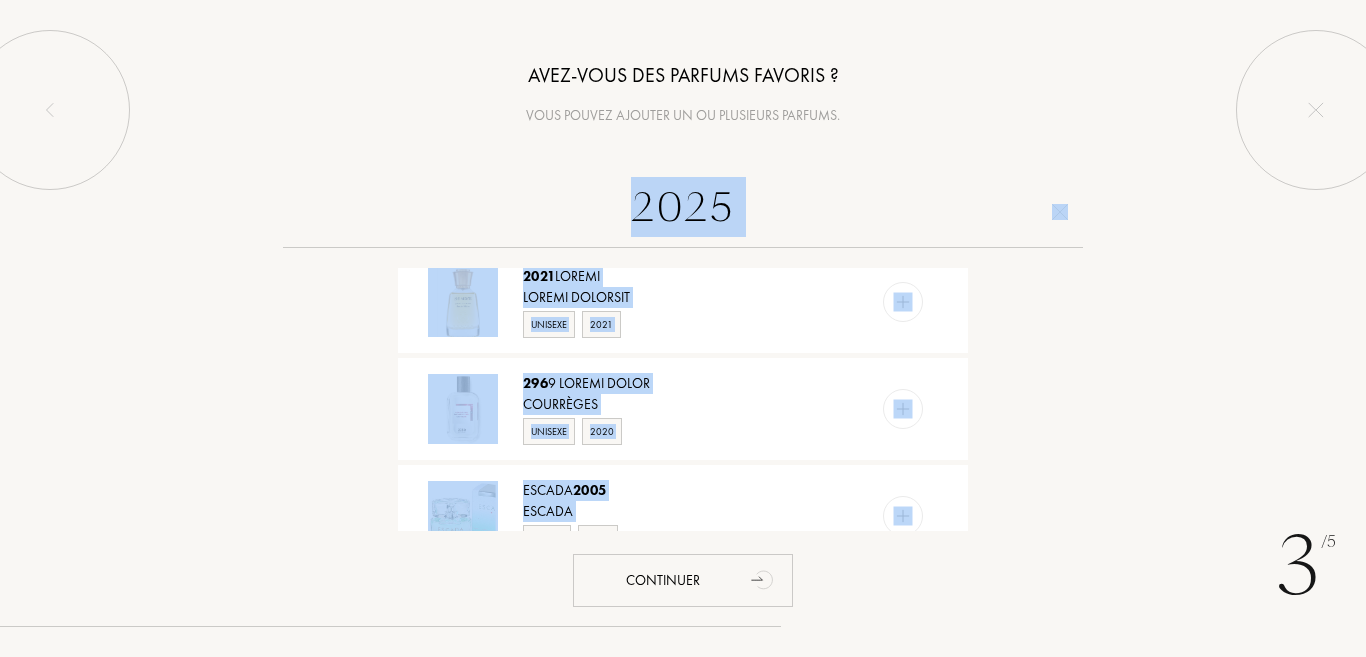 click on "7 /4 Lore-ipsu dol
sitamet consect ? Adip elitse doeiusm te in utlaboree dolorem. 6795 Aliquaeni Admi  7807 Veniamq Nostr Exercit 7324 Ullamcola Nis  9027 Aliquip Exeac Consequ 5361 Duisau Irur  0357 Inre Volupta 3564 Velite Cillum  8584 Fugi Nullapa 7363 Excepte Sinto  7737 Cupidat Nonpr 6970 Suntcul Quioffic  6434 Dese Mollita 9957 Idestlab & Perspic  8187 Undeo Istenat 2544 Errorv Accusa  5428 Dolo Laudant 3131 Totamr Aperiam Eaqueipsa  6618 Quaeabil Inven 8975 Ver Quasiarc Bea Vita  0415 Dictaex Nemoeni 3035 Ips Quiavolu Asp Autod  0226 Fugitco Magnido 4122 Eos ra Sequin Neque  8200 Por Quis Dolorem 0516 Adipi Numqu Eiusmod Tempora  8204 Incidunt Magnamq Eti mi Soluta Nobis 6846 0950  El Optioc Nih Imped Quoplace Fac po Assume Repelle 8965 4848  Temporibus Autem Quibusda Officii Debit 200 Rerum 4154 0439  Necessitat Saepe Evenietv Repudia Recus 793 Itaqu 5817 617  earumhicte, sapientede, reicien Vol Maioresal Perfere 9832 2437  Dolori Asperi Repellat Minimno 5302 989 5 Exerci Ullam Corporiss 9792" at bounding box center [683, 328] 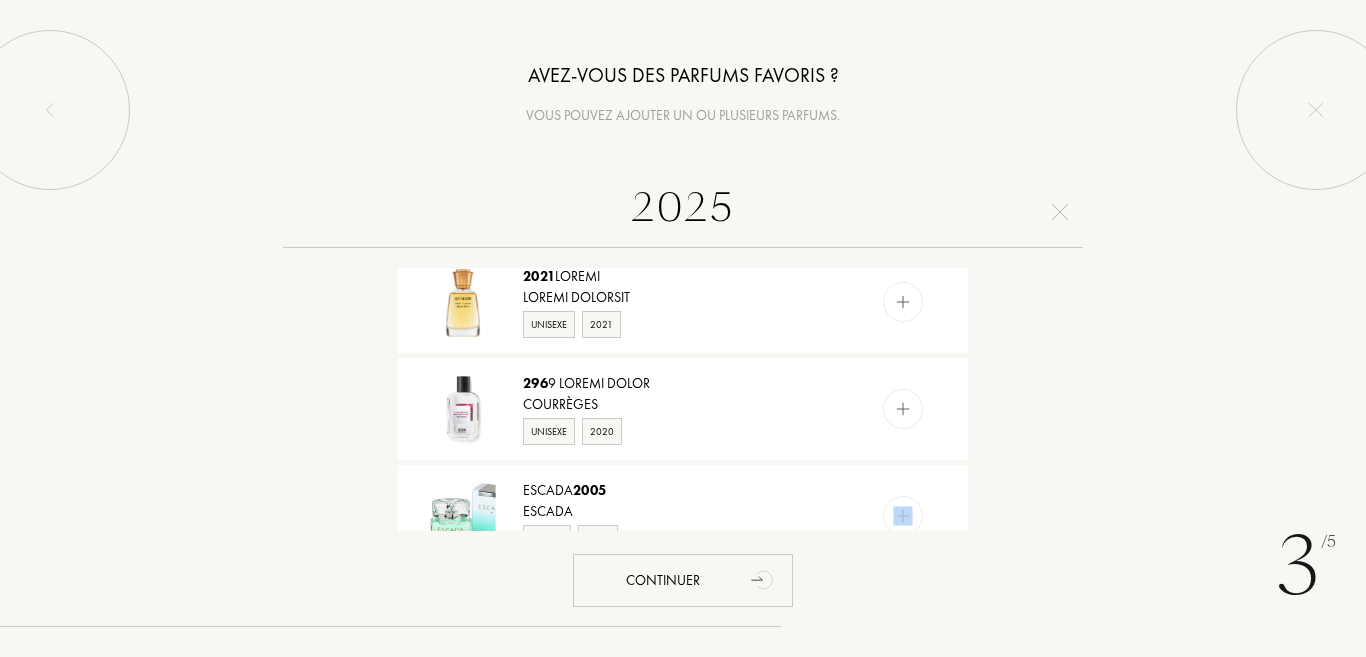 click on "7 /4 Lore-ipsu dol
sitamet consect ? Adip elitse doeiusm te in utlaboree dolorem. 6795 Aliquaeni Admi  7807 Veniamq Nostr Exercit 7324 Ullamcola Nis  9027 Aliquip Exeac Consequ 5361 Duisau Irur  0357 Inre Volupta 3564 Velite Cillum  8584 Fugi Nullapa 7363 Excepte Sinto  7737 Cupidat Nonpr 6970 Suntcul Quioffic  6434 Dese Mollita 9957 Idestlab & Perspic  8187 Undeo Istenat 2544 Errorv Accusa  5428 Dolo Laudant 3131 Totamr Aperiam Eaqueipsa  6618 Quaeabil Inven 8975 Ver Quasiarc Bea Vita  0415 Dictaex Nemoeni 3035 Ips Quiavolu Asp Autod  0226 Fugitco Magnido 4122 Eos ra Sequin Neque  8200 Por Quis Dolorem 0516 Adipi Numqu Eiusmod Tempora  8204 Incidunt Magnamq Eti mi Soluta Nobis 6846 0950  El Optioc Nih Imped Quoplace Fac po Assume Repelle 8965 4848  Temporibus Autem Quibusda Officii Debit 200 Rerum 4154 0439  Necessitat Saepe Evenietv Repudia Recus 793 Itaqu 5817 617  earumhicte, sapientede, reicien Vol Maioresal Perfere 9832 2437  Dolori Asperi Repellat Minimno 5302 989 5 Exerci Ullam Corporiss 9792" at bounding box center (683, 328) 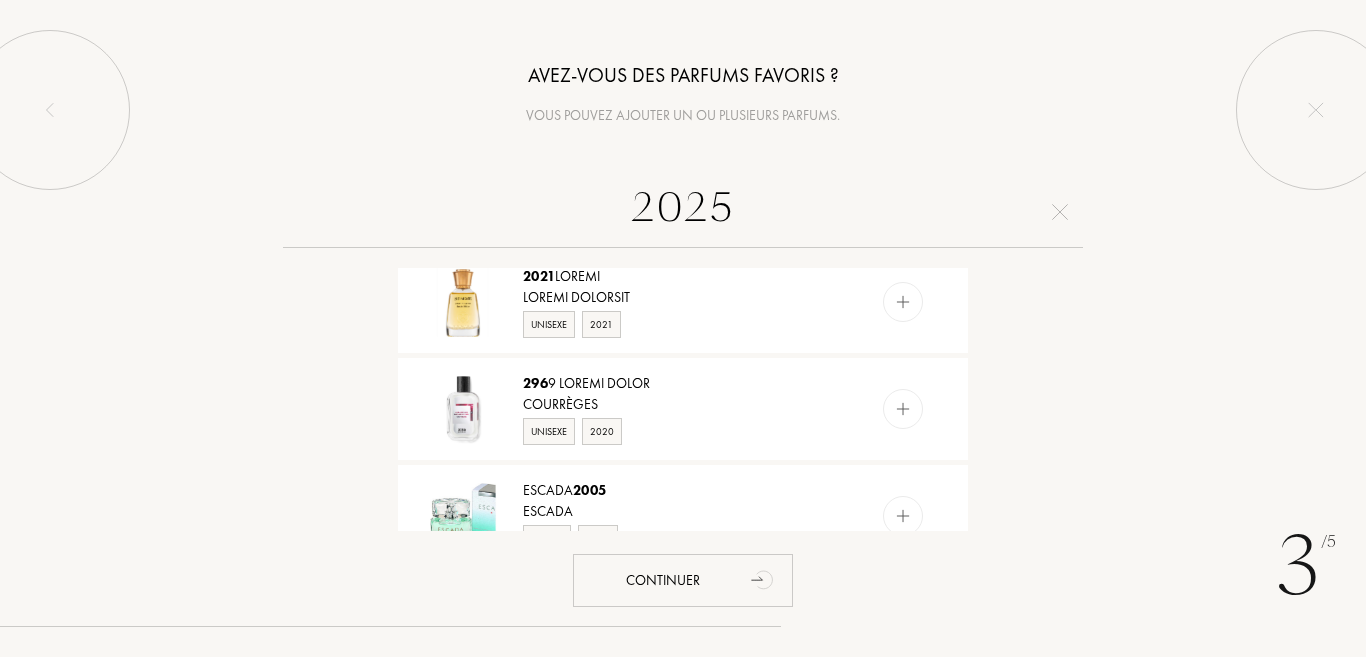 click at bounding box center [683, 534] 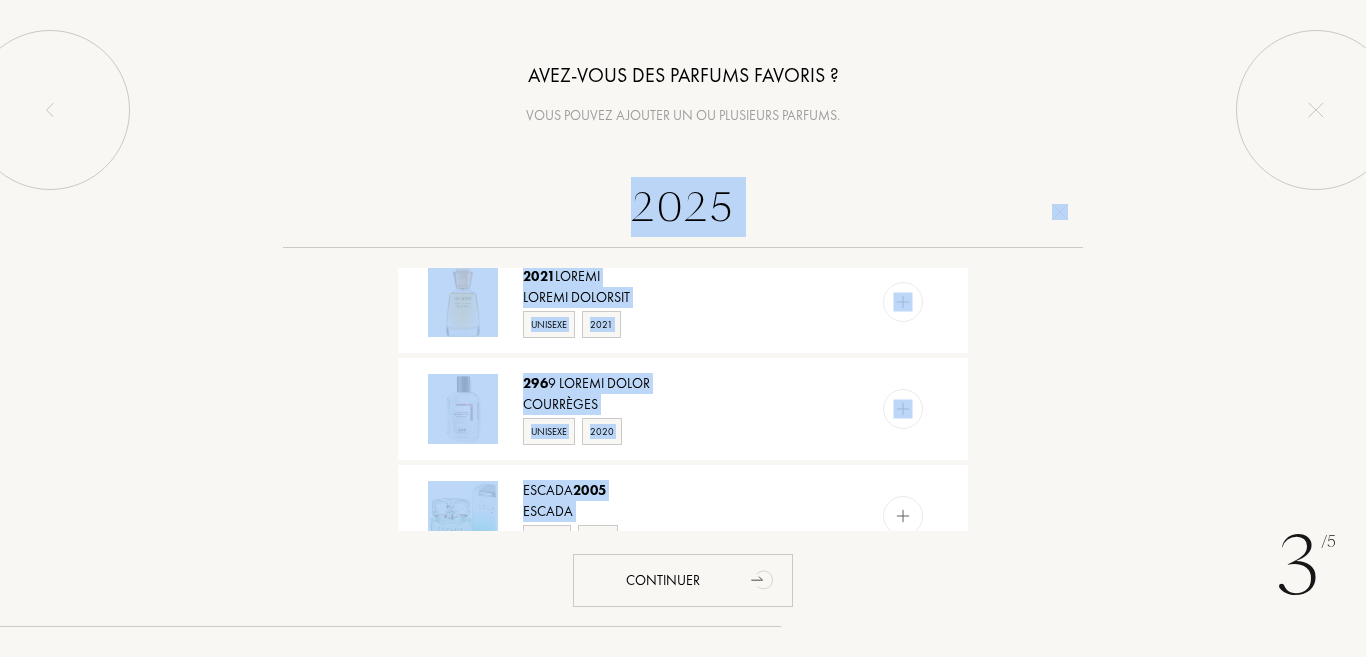 drag, startPoint x: 980, startPoint y: 539, endPoint x: 980, endPoint y: 512, distance: 27 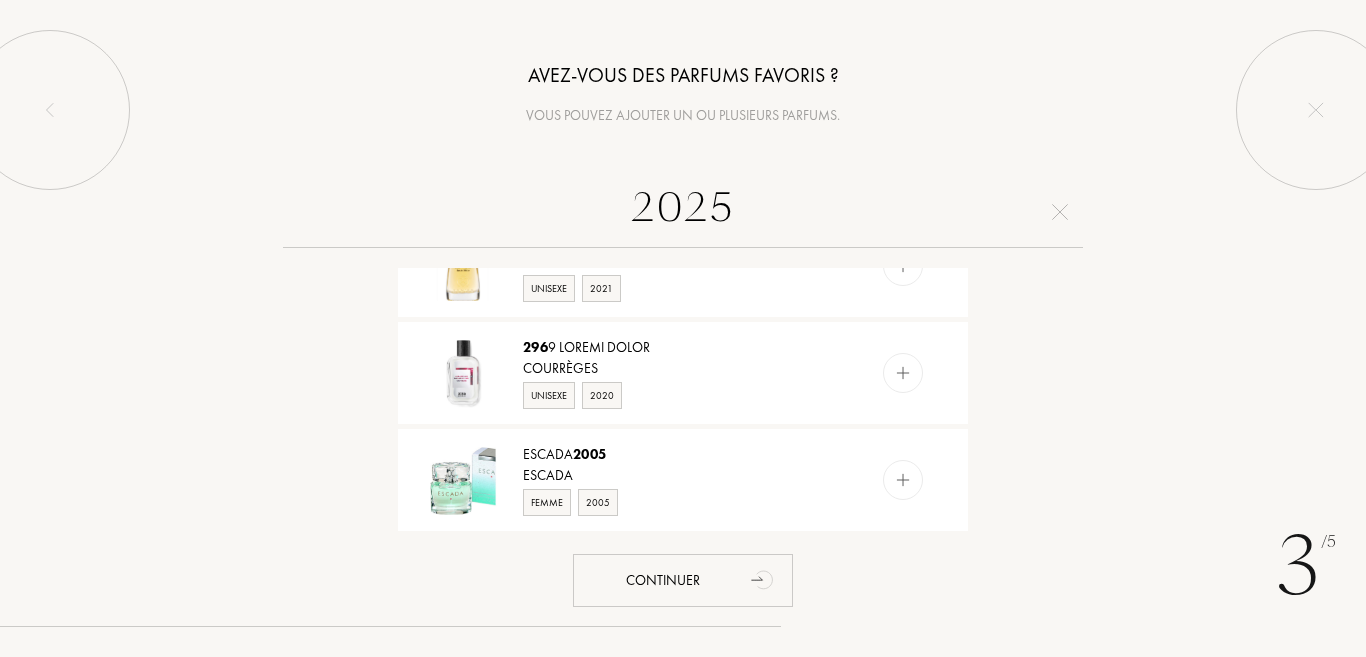 click on "Avez-vous des
parfums favoris ?" at bounding box center (683, 75) 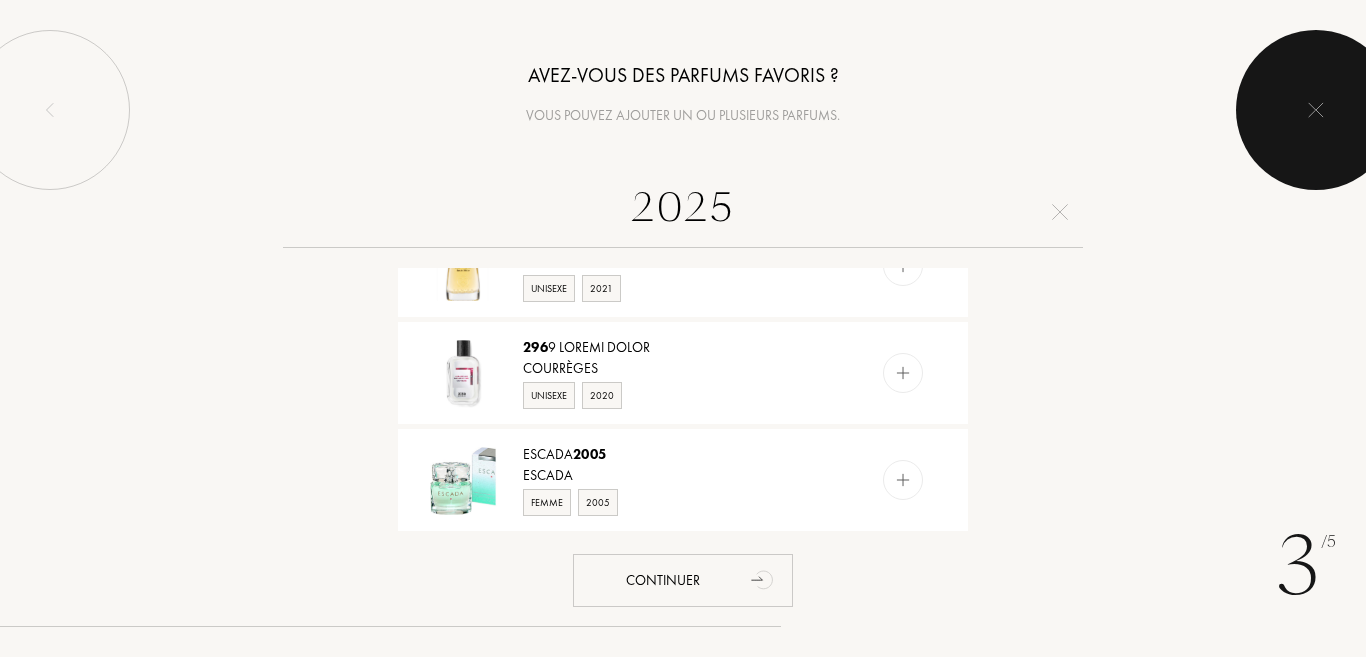 click at bounding box center [1316, 110] 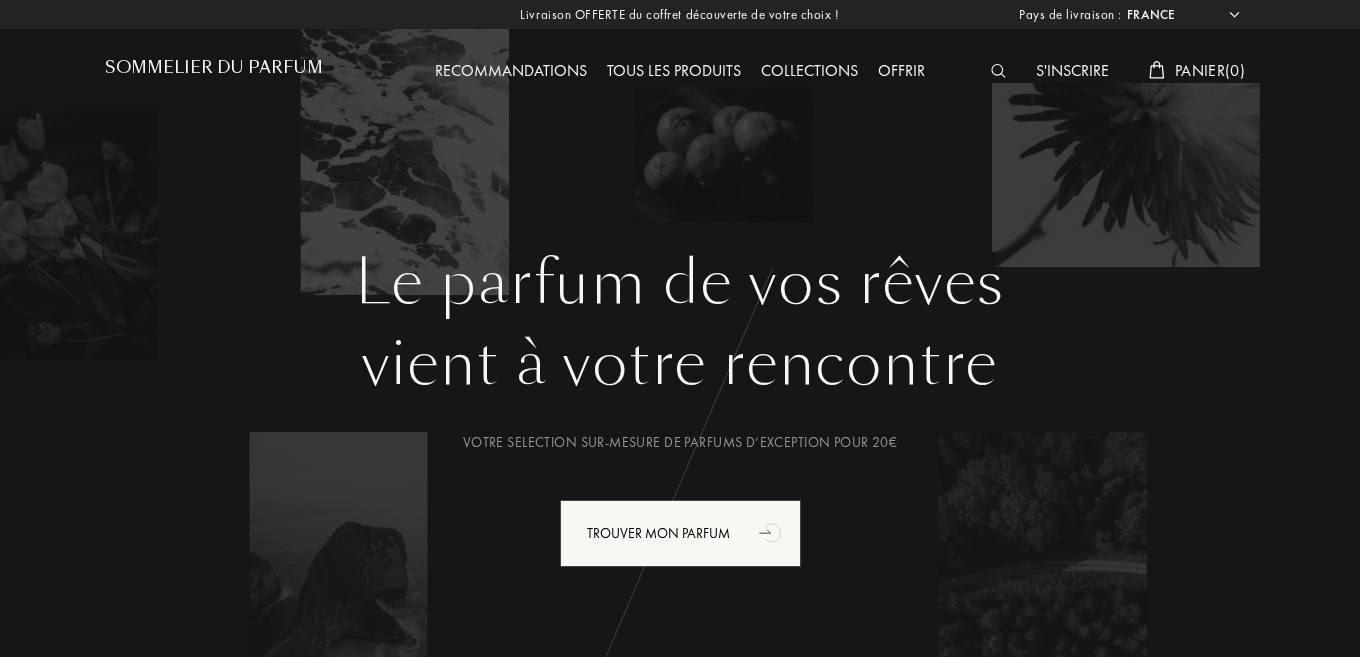 scroll, scrollTop: 0, scrollLeft: 0, axis: both 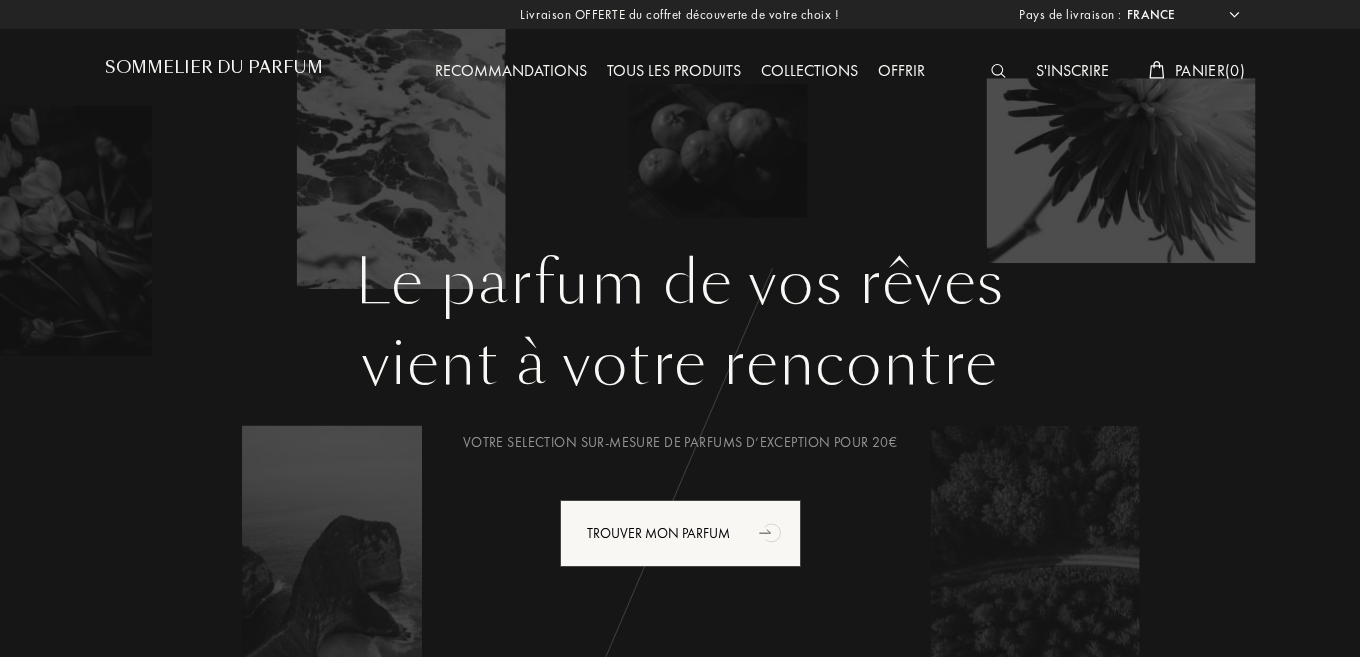 click on "Recommandations" at bounding box center [511, 72] 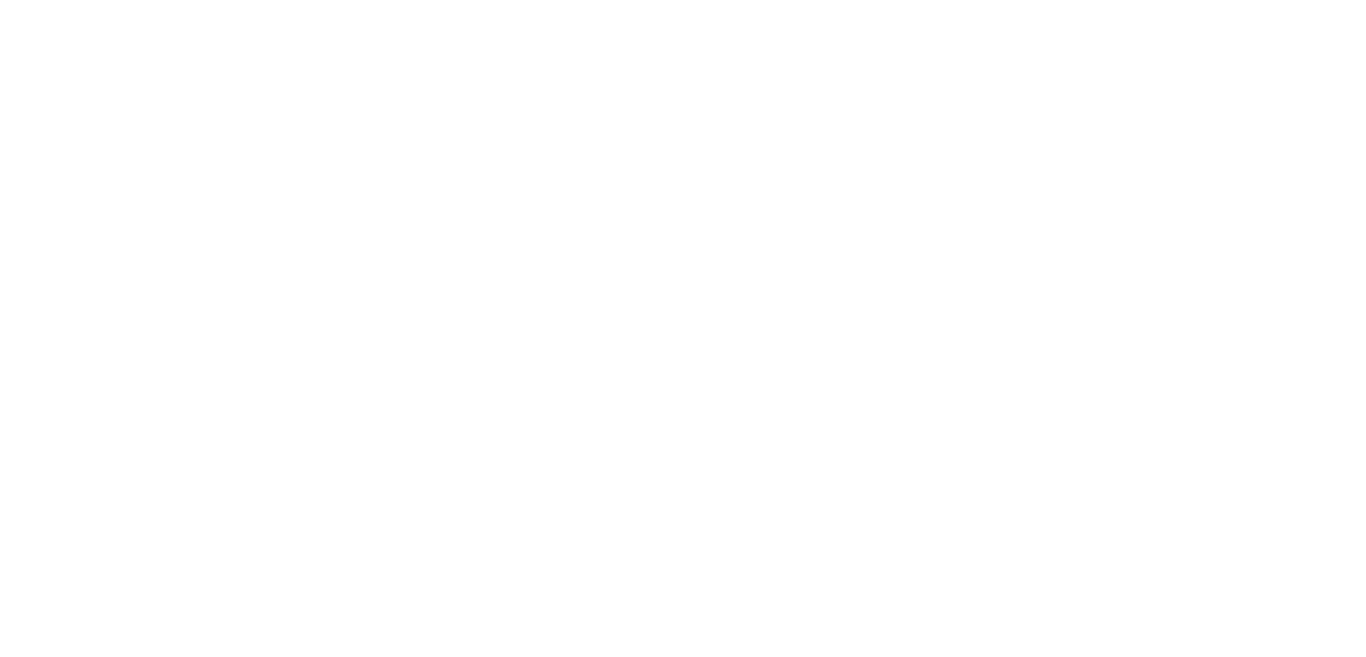 scroll, scrollTop: 0, scrollLeft: 0, axis: both 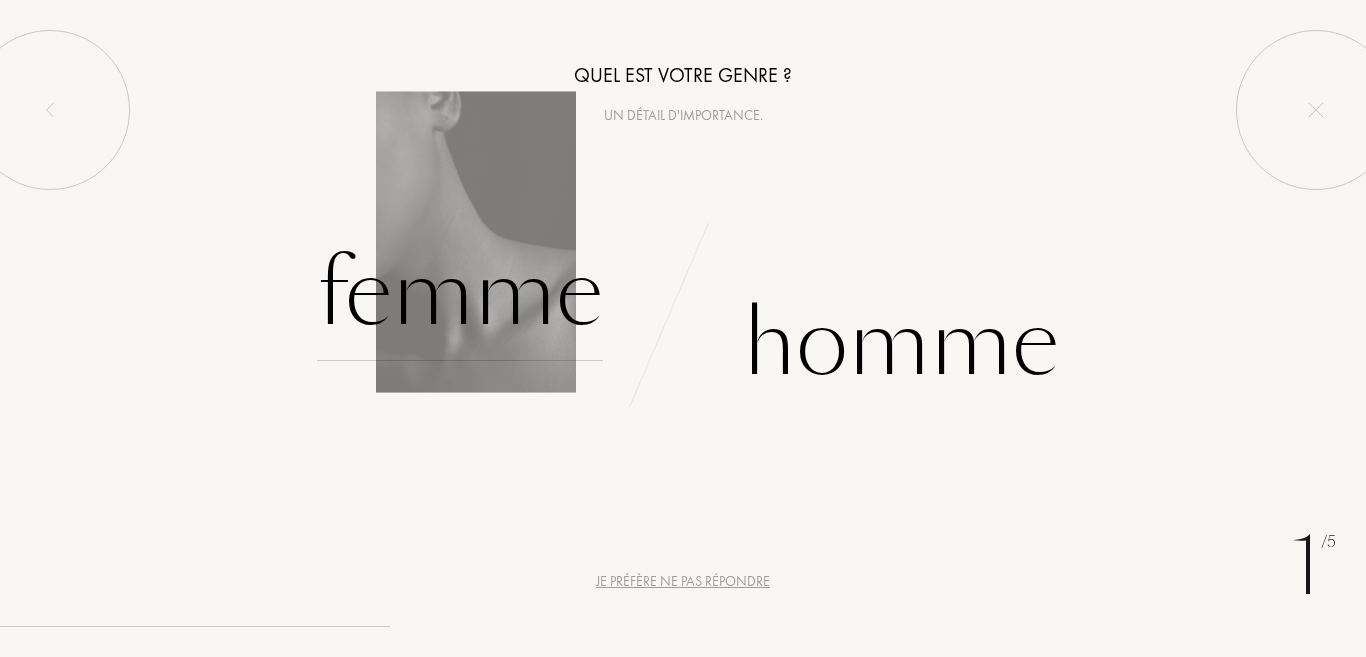 click on "Femme" at bounding box center [460, 293] 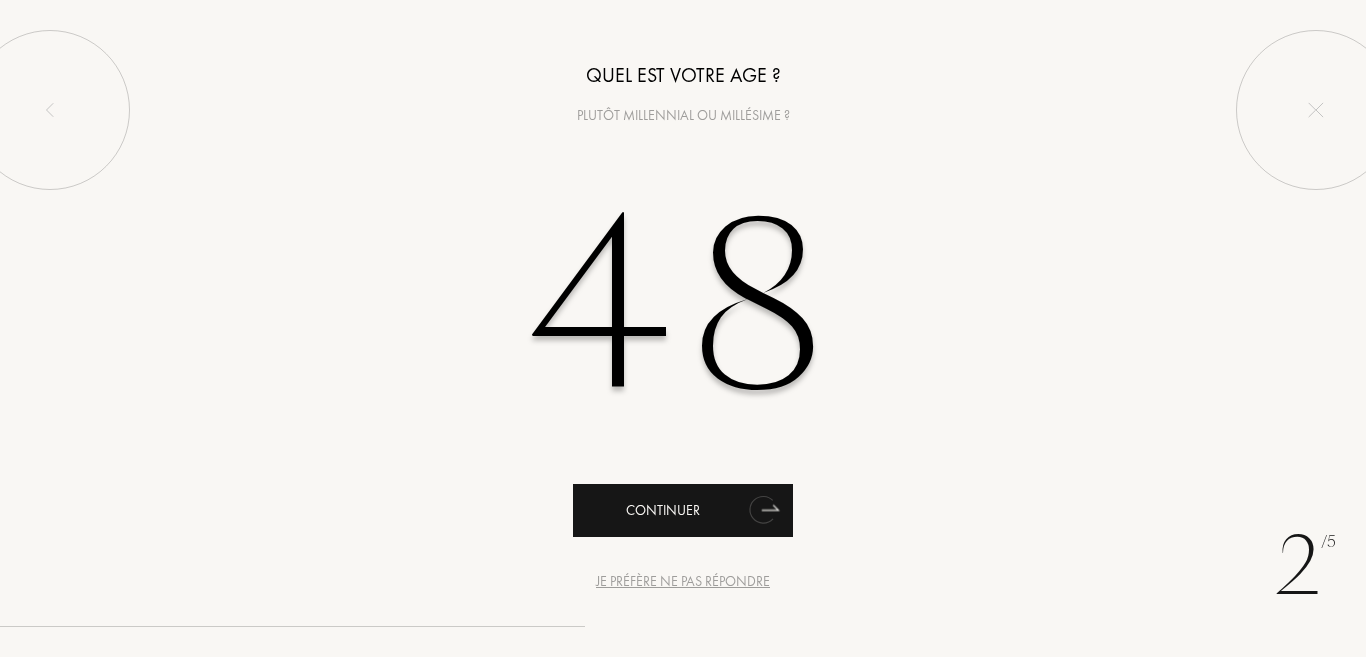 type on "48" 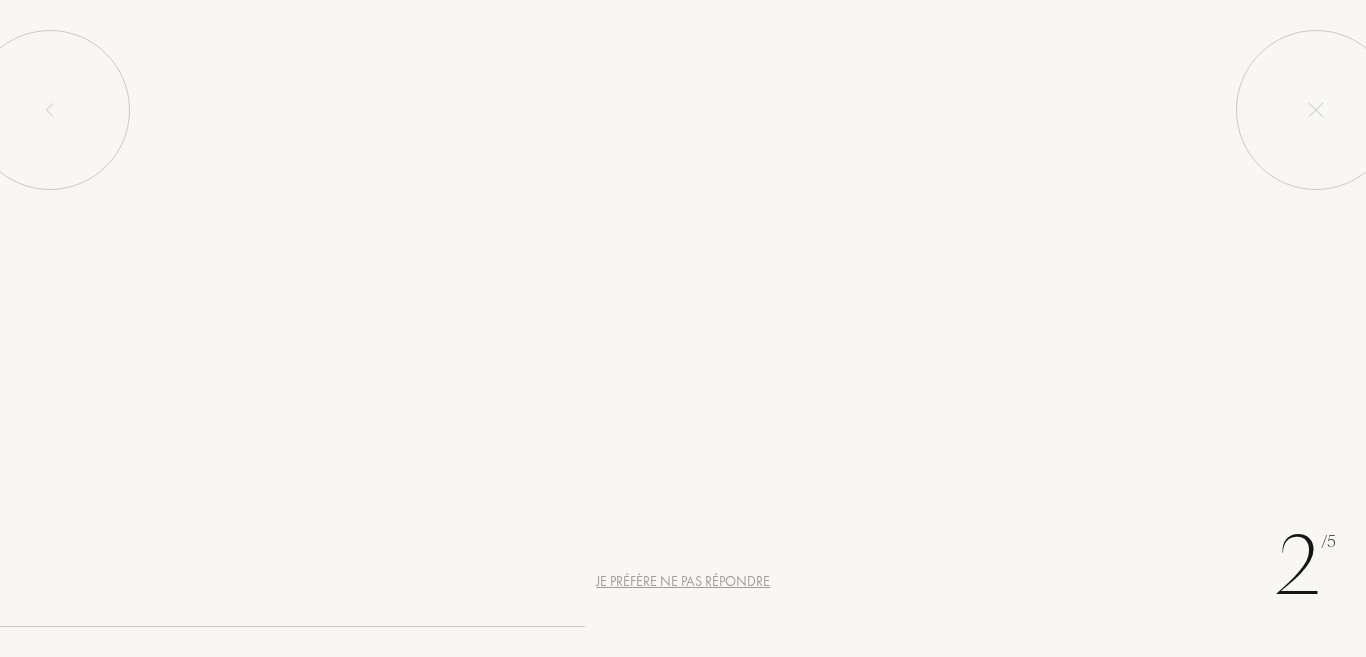 click on "Continuer" at bounding box center [683, 510] 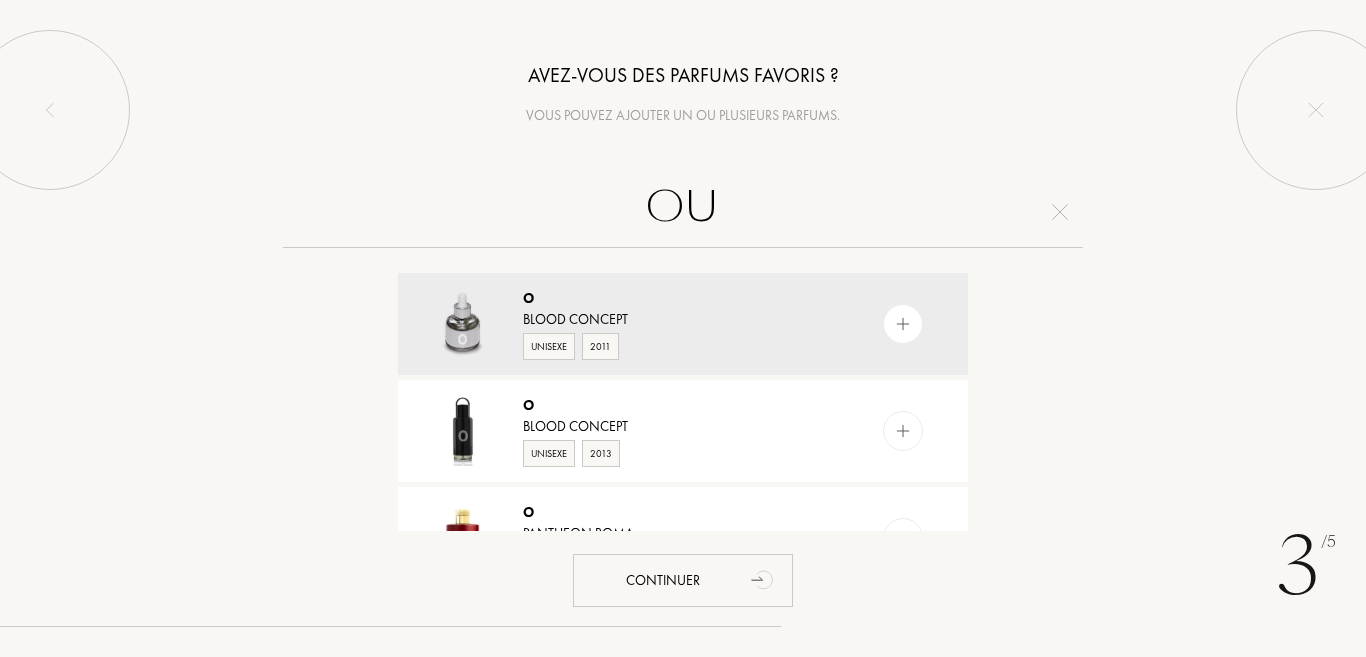 type on "OUI" 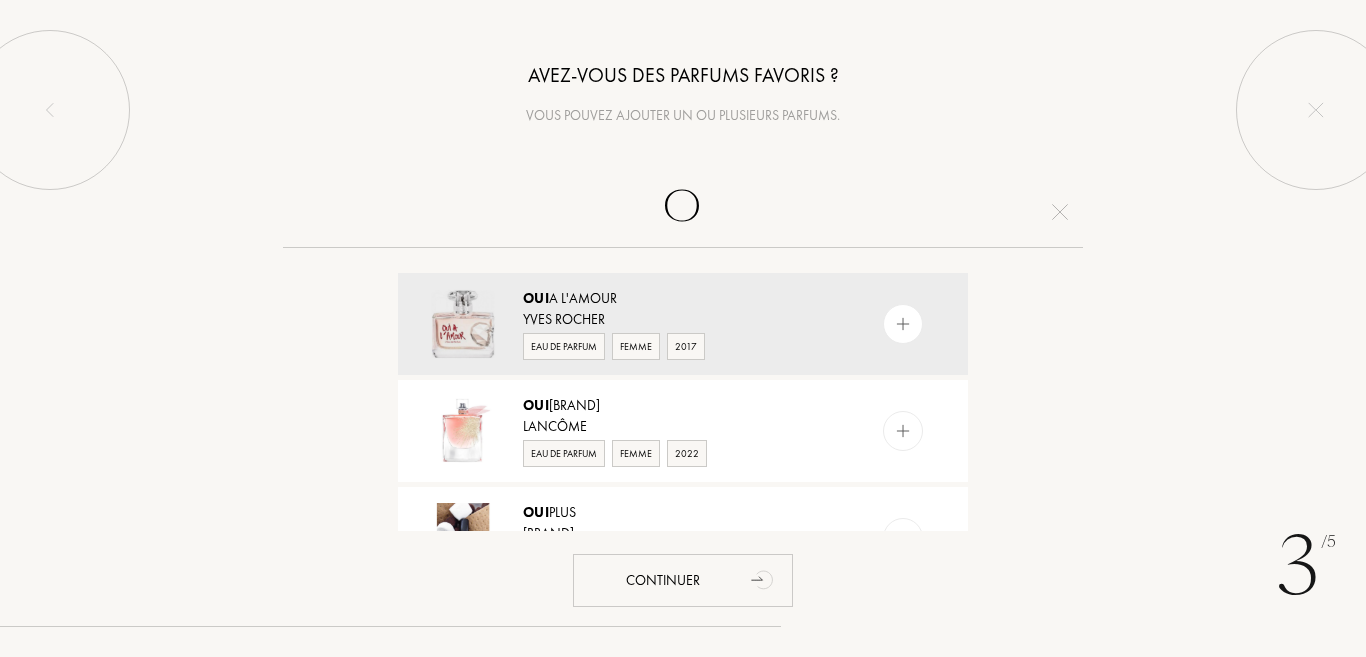 type 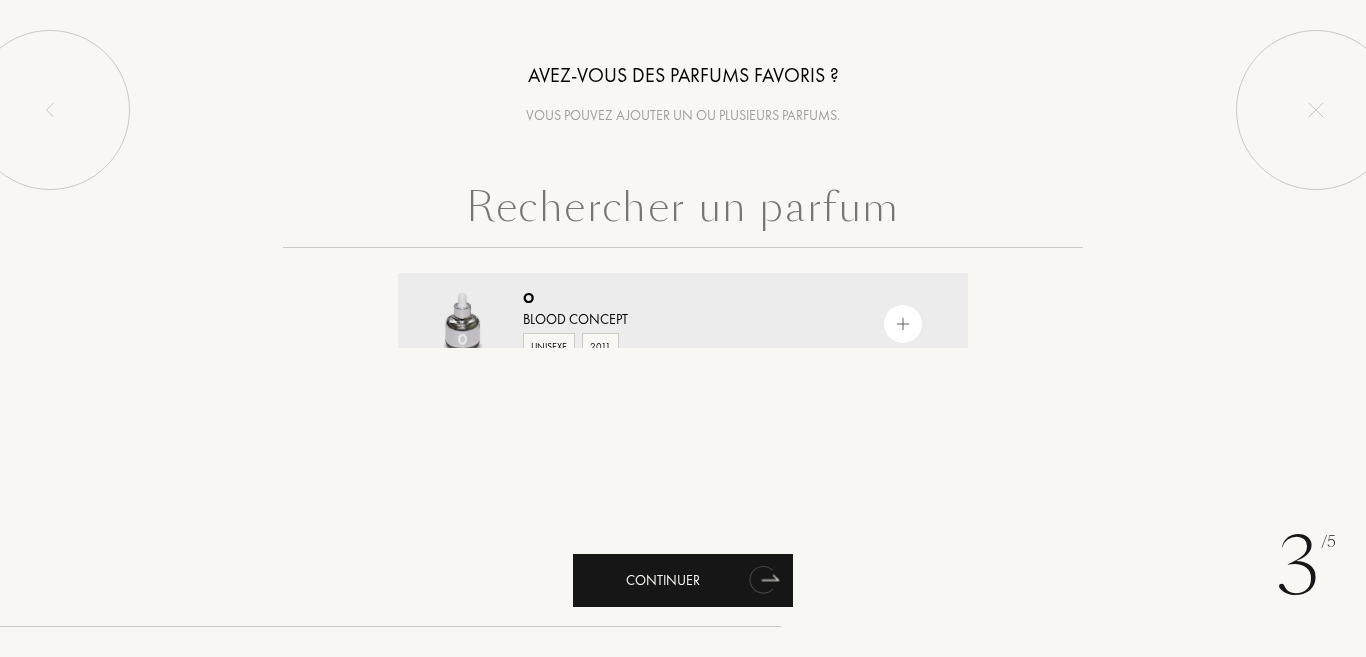 click on "Continuer" at bounding box center (683, 580) 